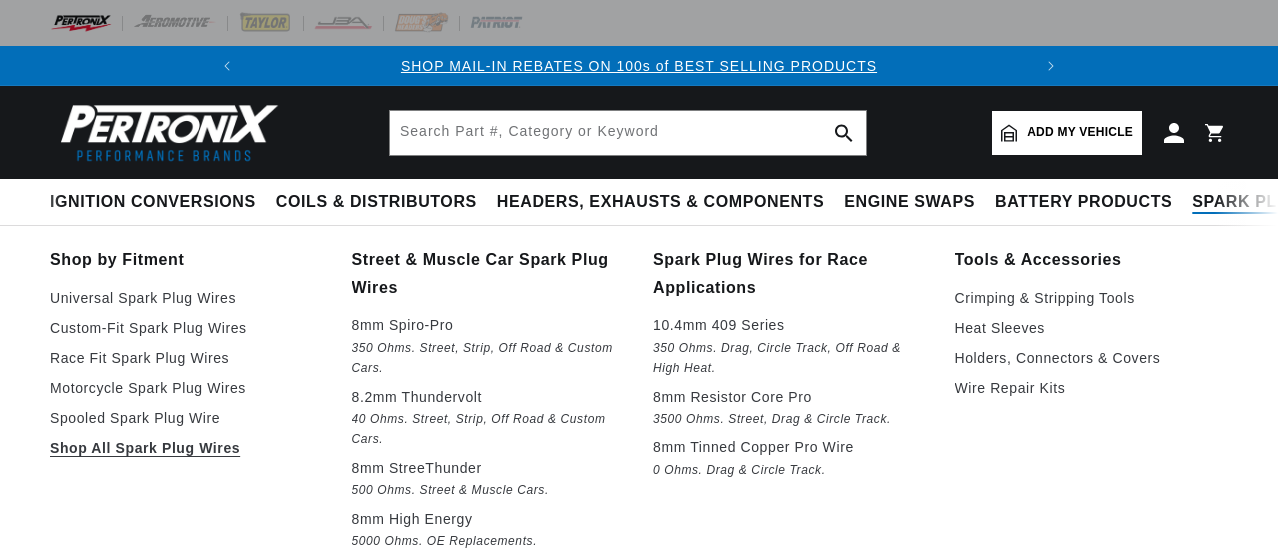 scroll, scrollTop: 0, scrollLeft: 0, axis: both 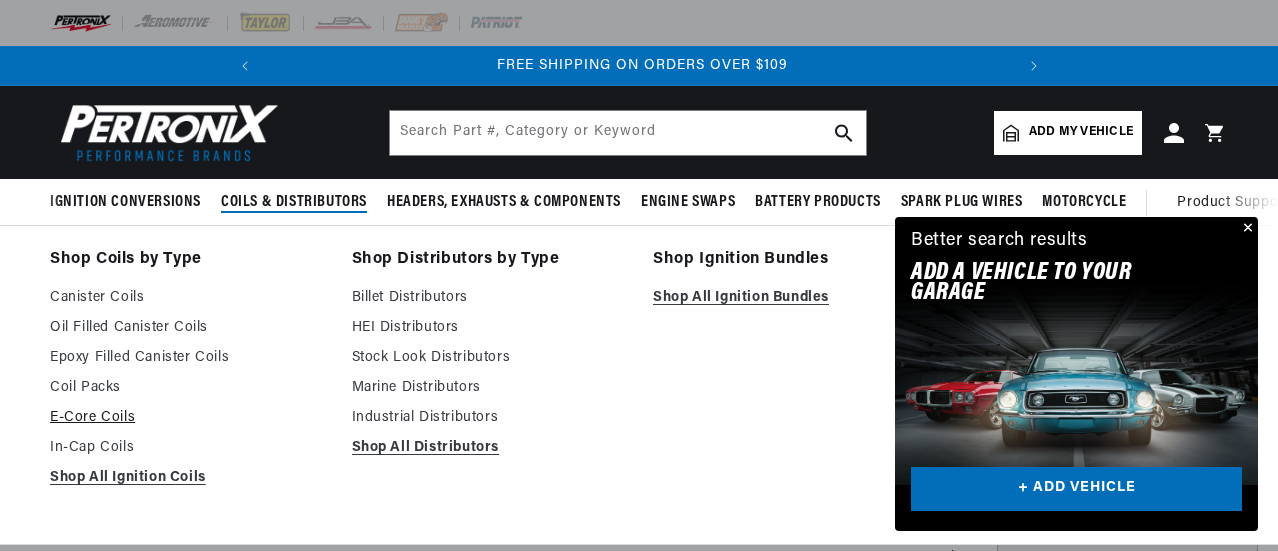click on "E-Core Coils" at bounding box center [187, 418] 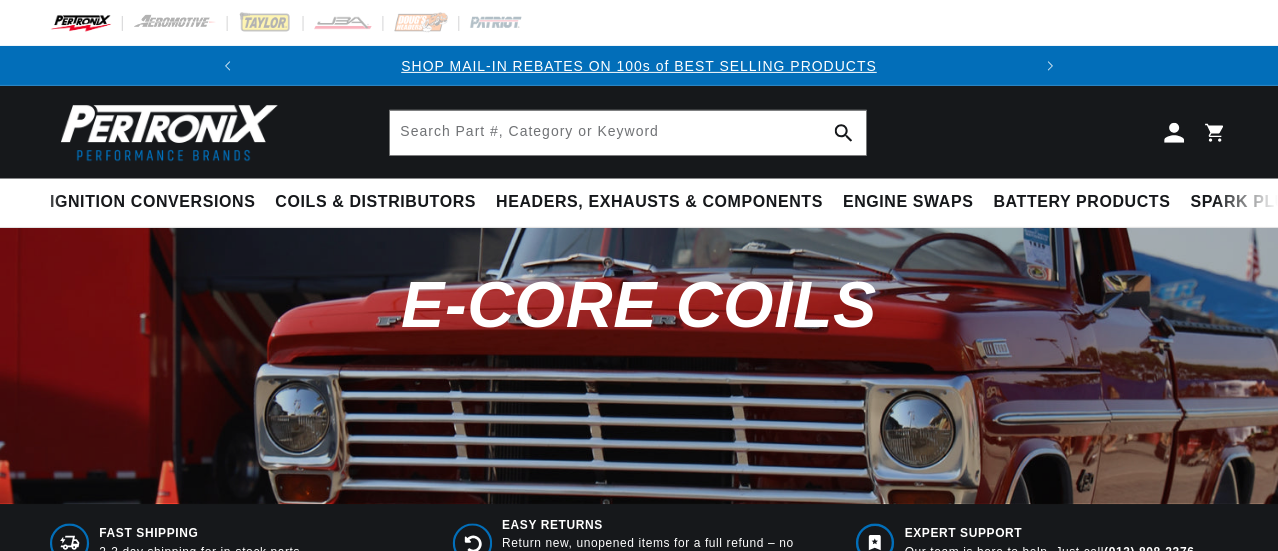 scroll, scrollTop: 0, scrollLeft: 0, axis: both 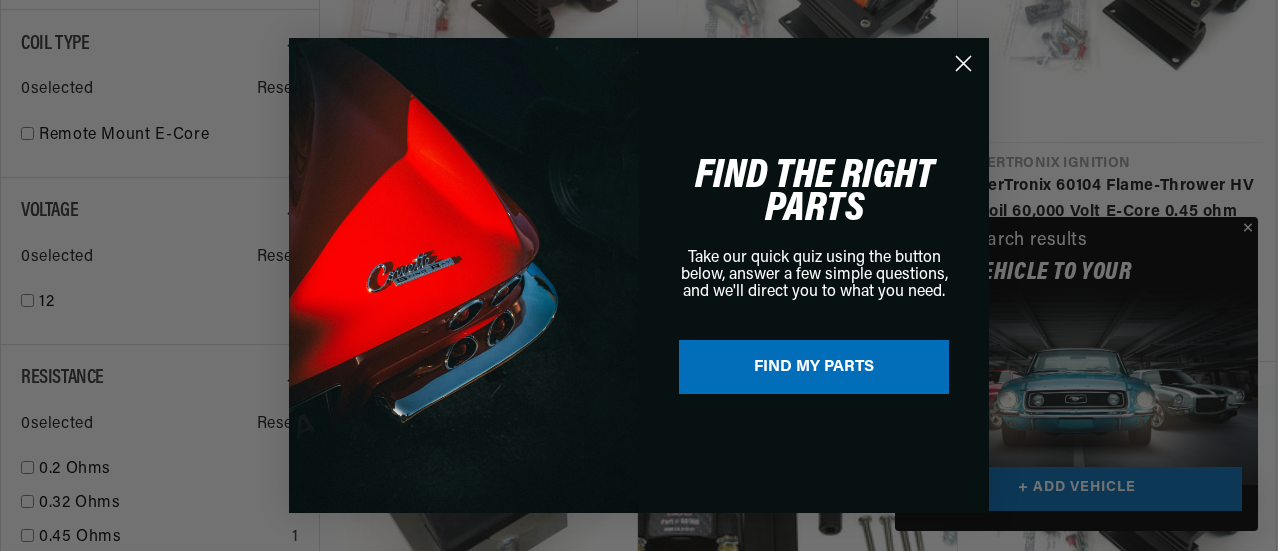 click 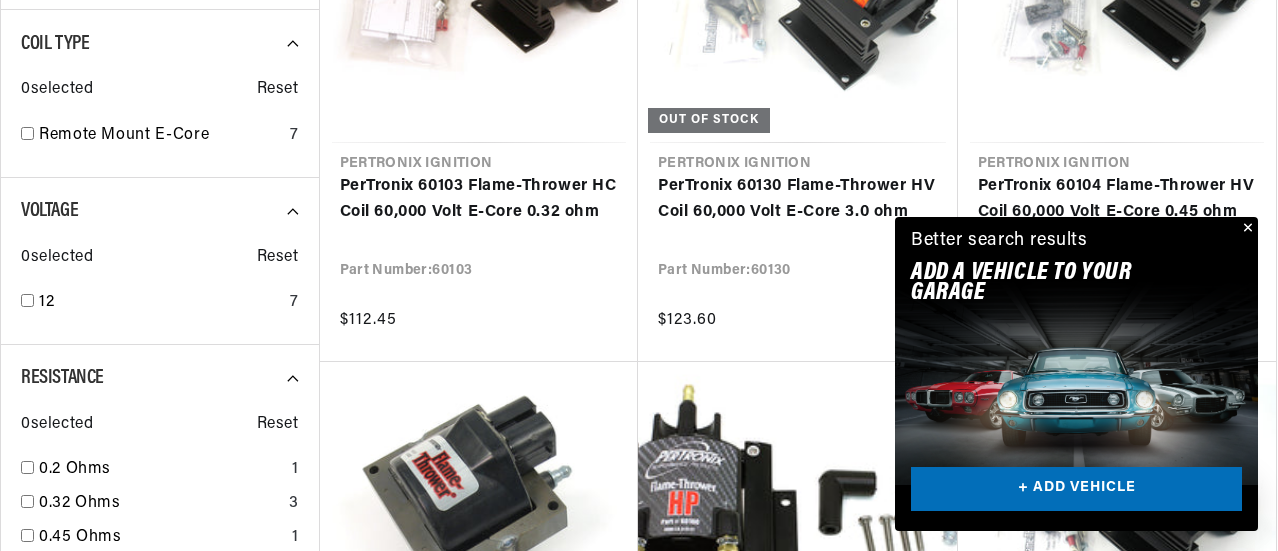 click at bounding box center [1246, 229] 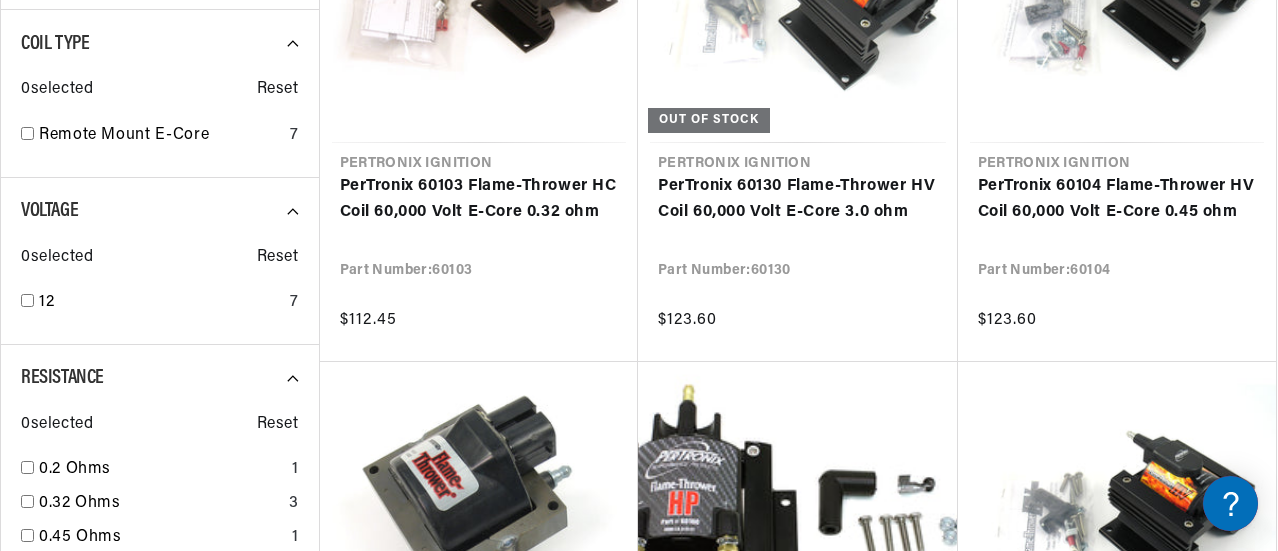 scroll, scrollTop: 0, scrollLeft: 746, axis: horizontal 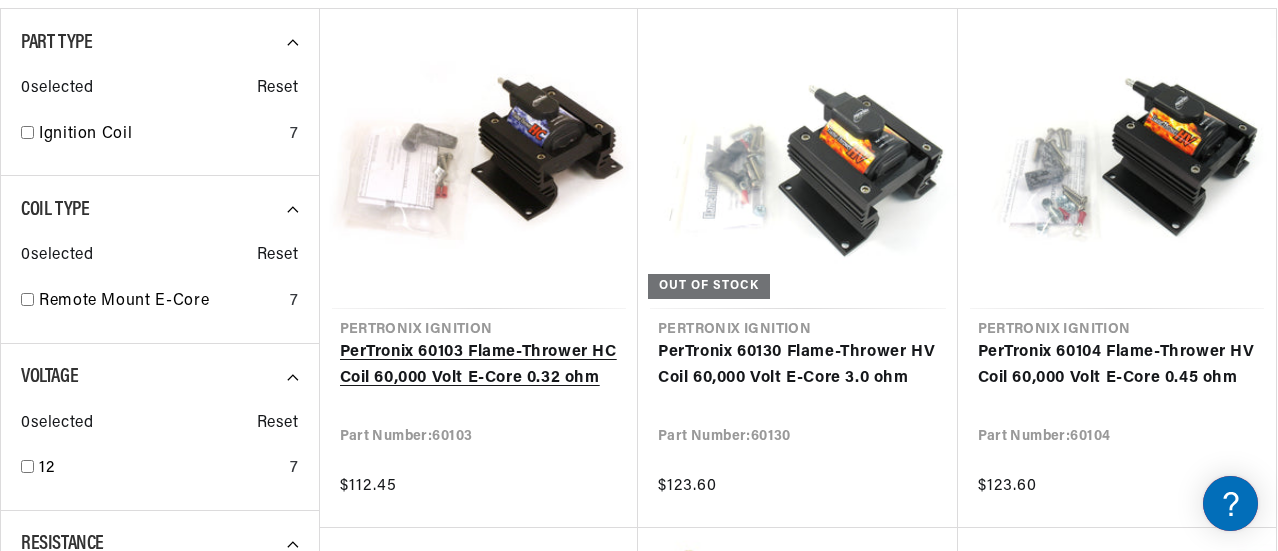 click on "PerTronix 60103 Flame-Thrower HC Coil 60,000 Volt E-Core 0.32 ohm" at bounding box center [479, 365] 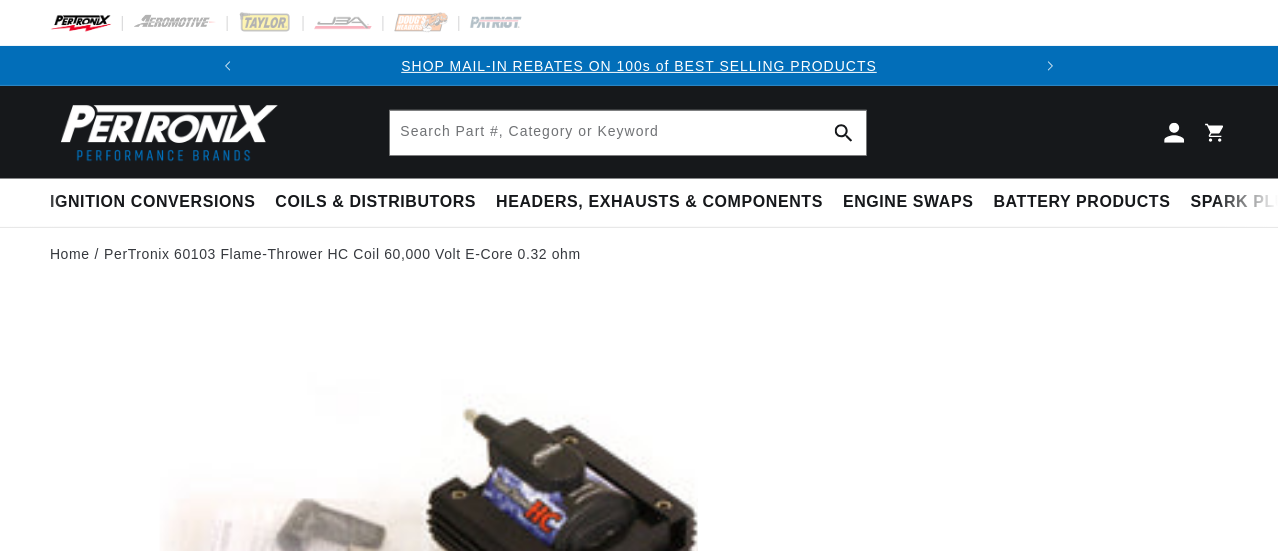 scroll, scrollTop: 0, scrollLeft: 0, axis: both 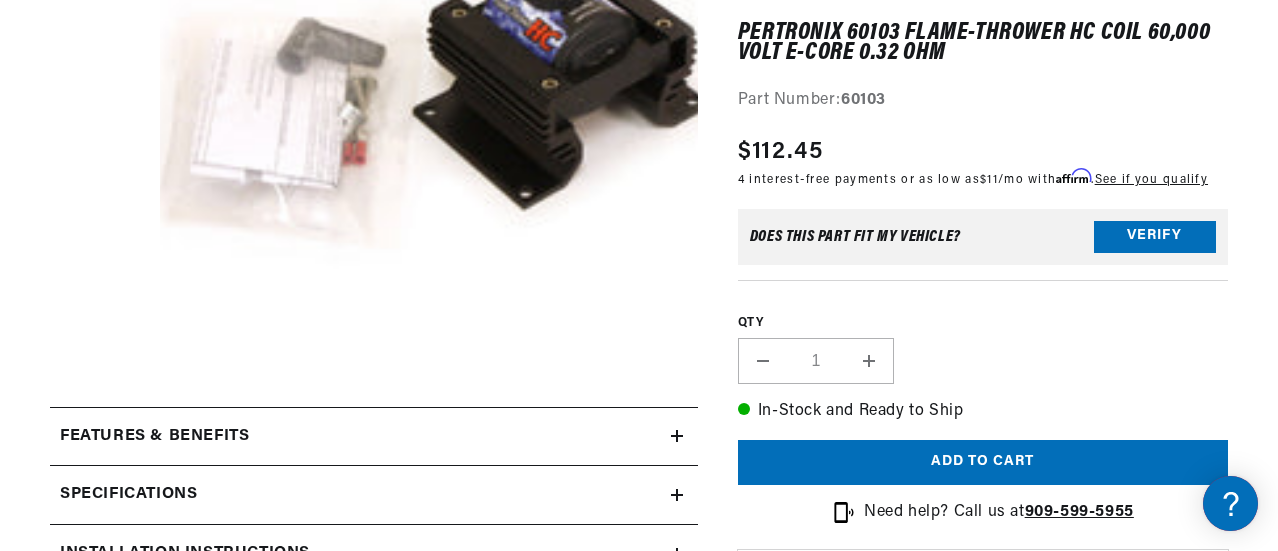 drag, startPoint x: 1279, startPoint y: 111, endPoint x: 1279, endPoint y: 129, distance: 18 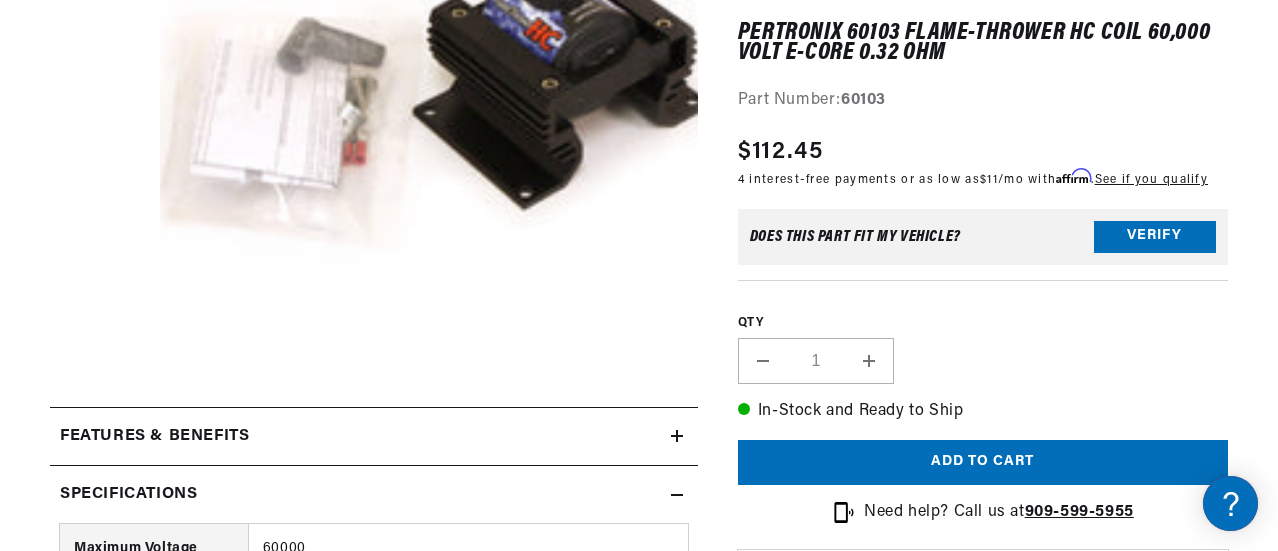 scroll, scrollTop: 0, scrollLeft: 746, axis: horizontal 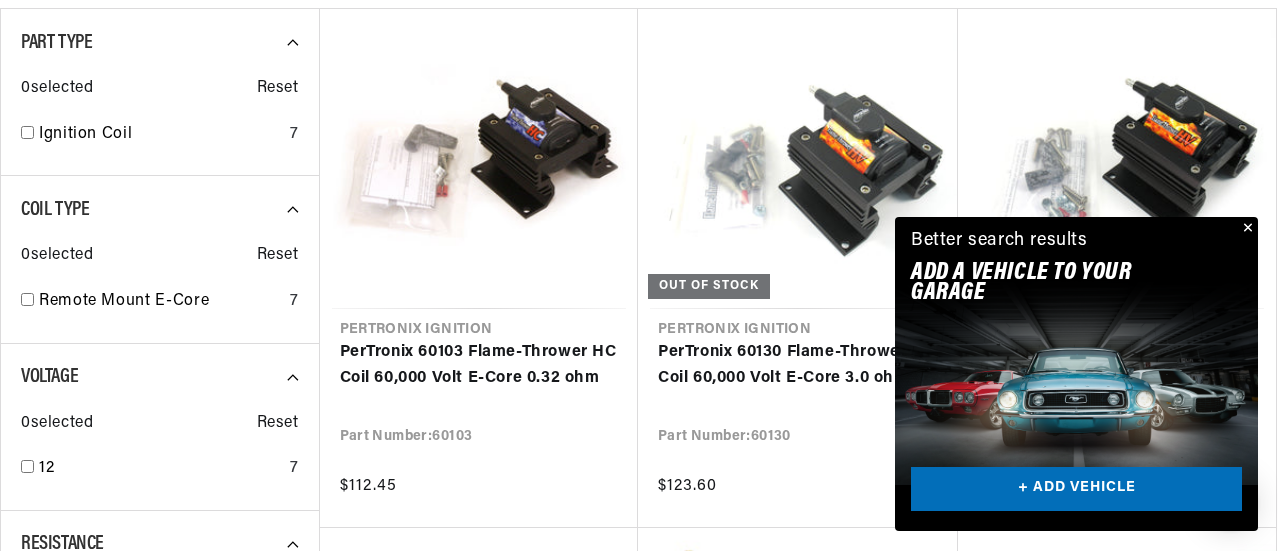 click at bounding box center [1246, 229] 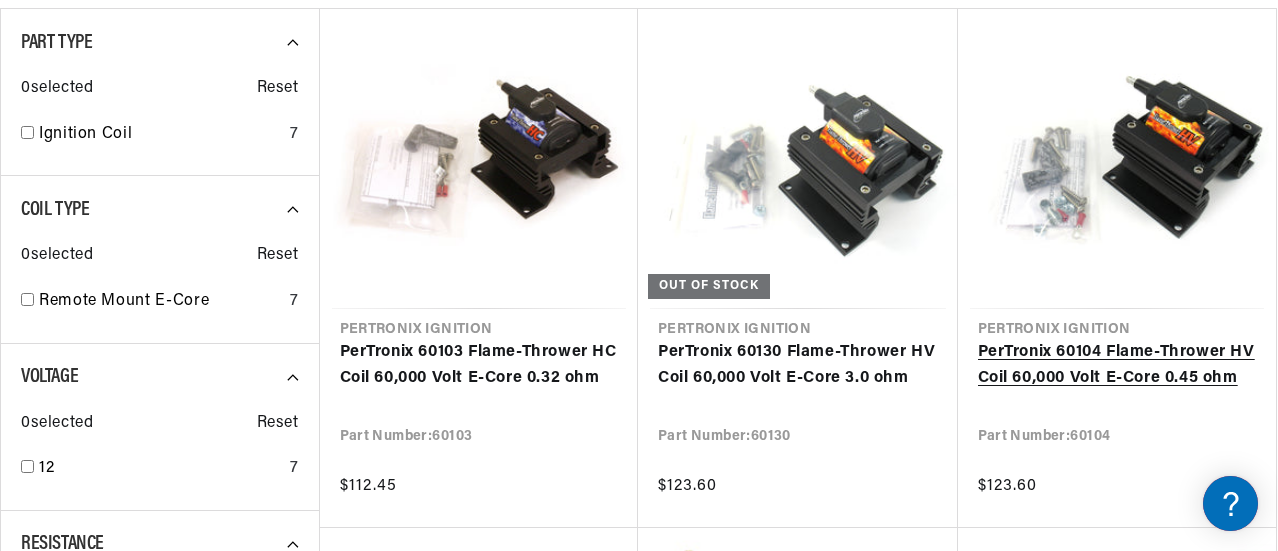 scroll, scrollTop: 0, scrollLeft: 0, axis: both 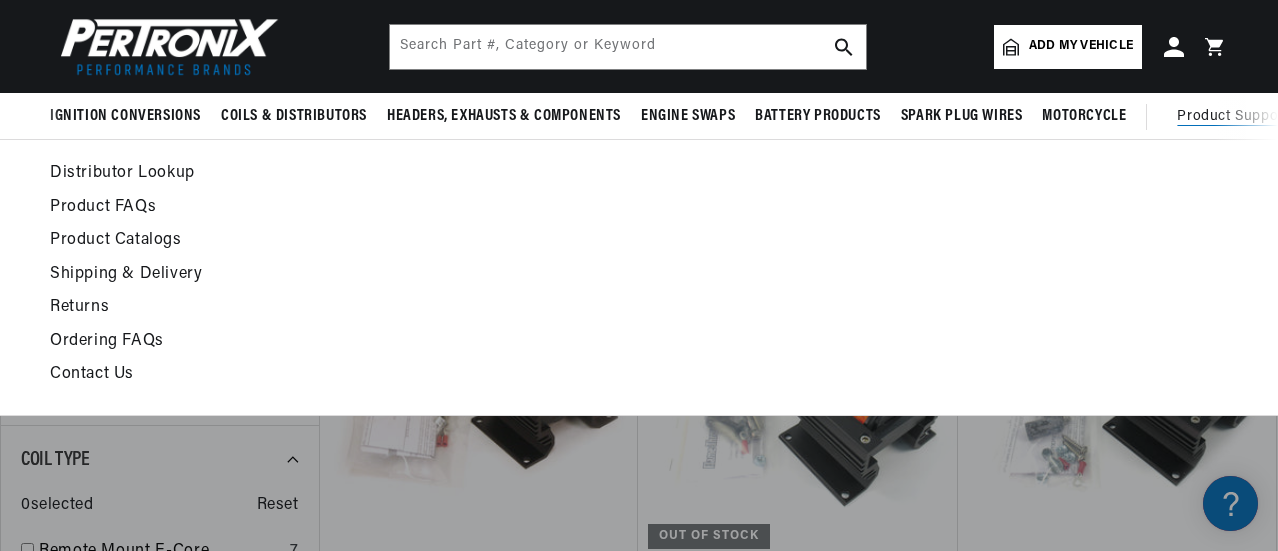 click on "Product Support" at bounding box center (1237, 117) 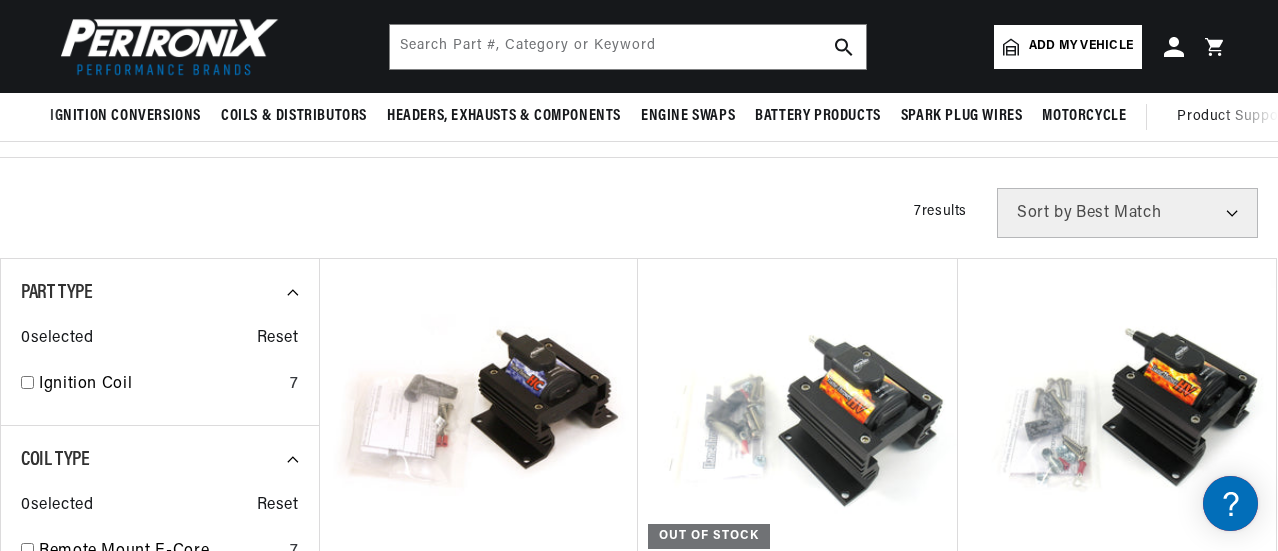 scroll, scrollTop: 0, scrollLeft: 26, axis: horizontal 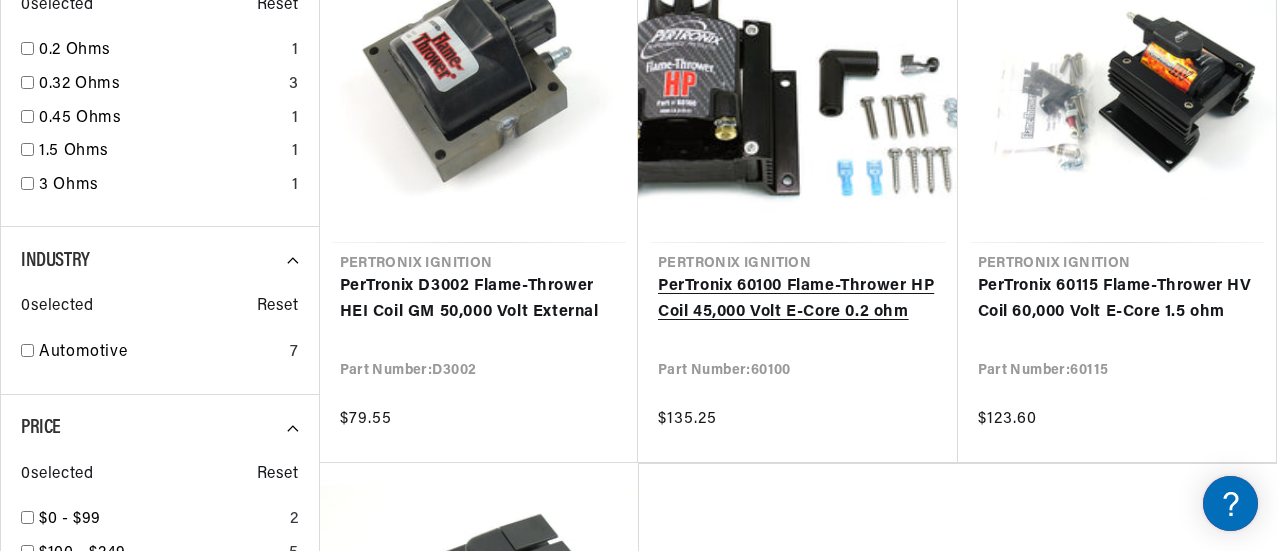click on "PerTronix 60100 Flame-Thrower HP Coil 45,000 Volt E-Core 0.2 ohm" at bounding box center (798, 299) 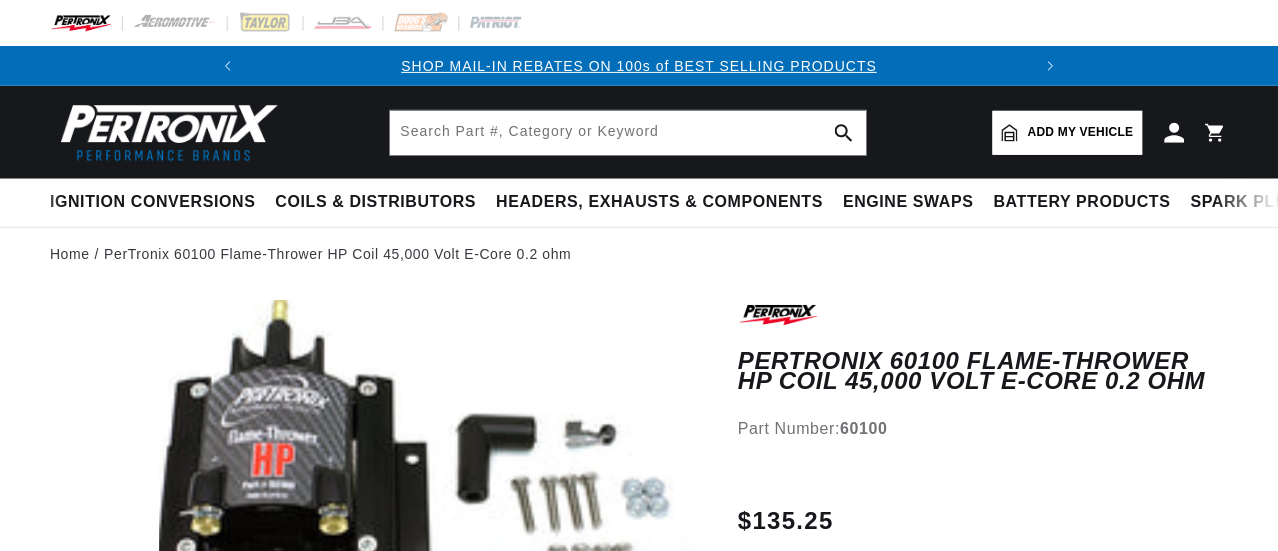 scroll, scrollTop: 0, scrollLeft: 0, axis: both 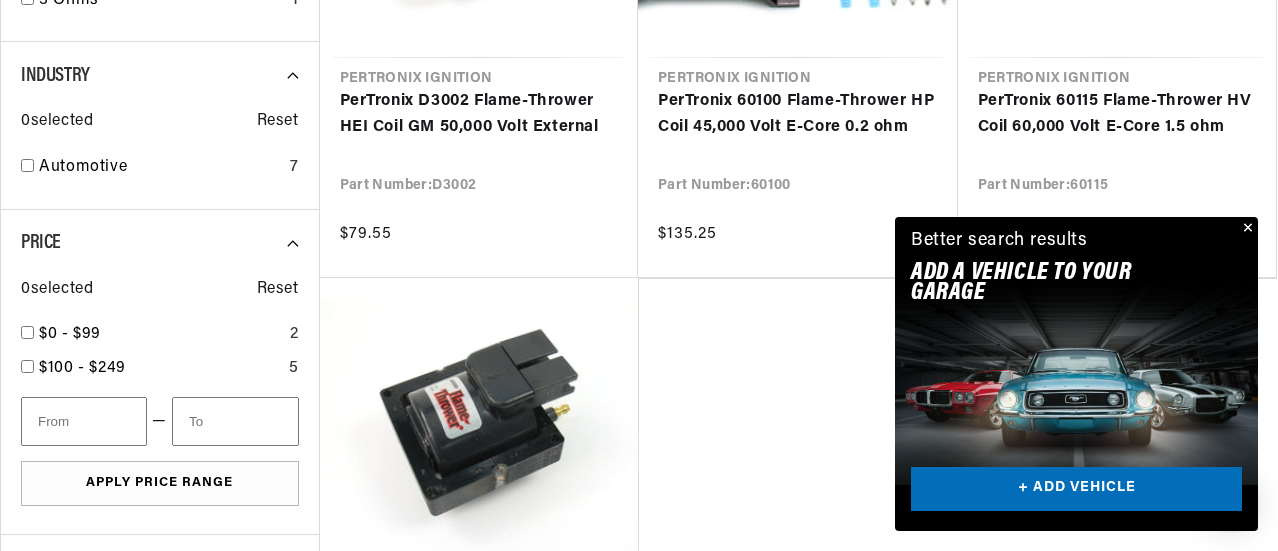 click at bounding box center [1246, 229] 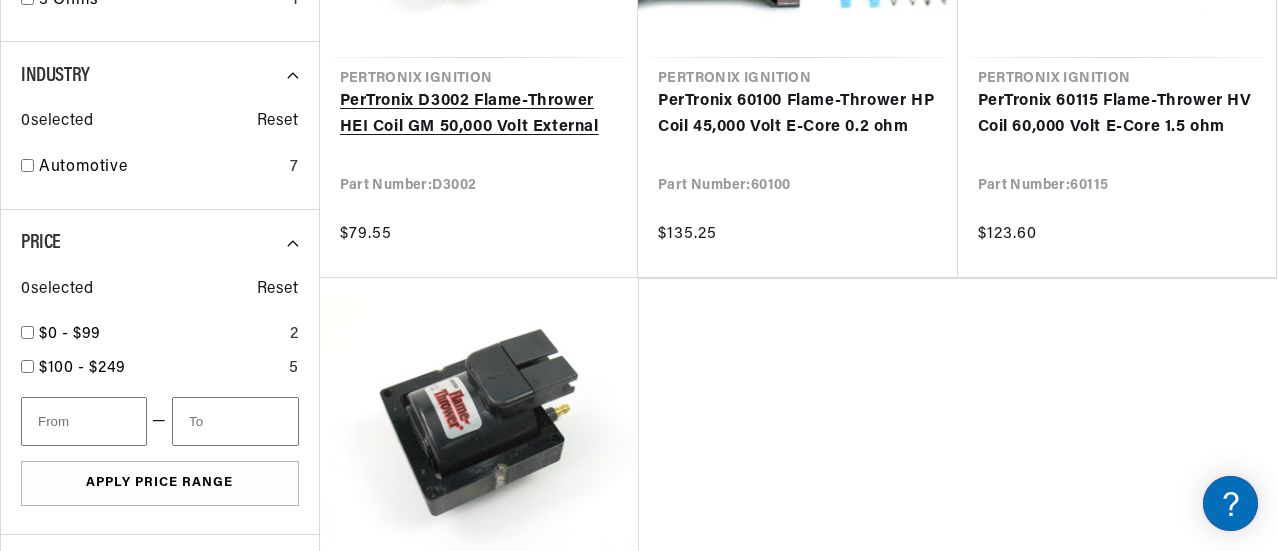 scroll, scrollTop: 0, scrollLeft: 746, axis: horizontal 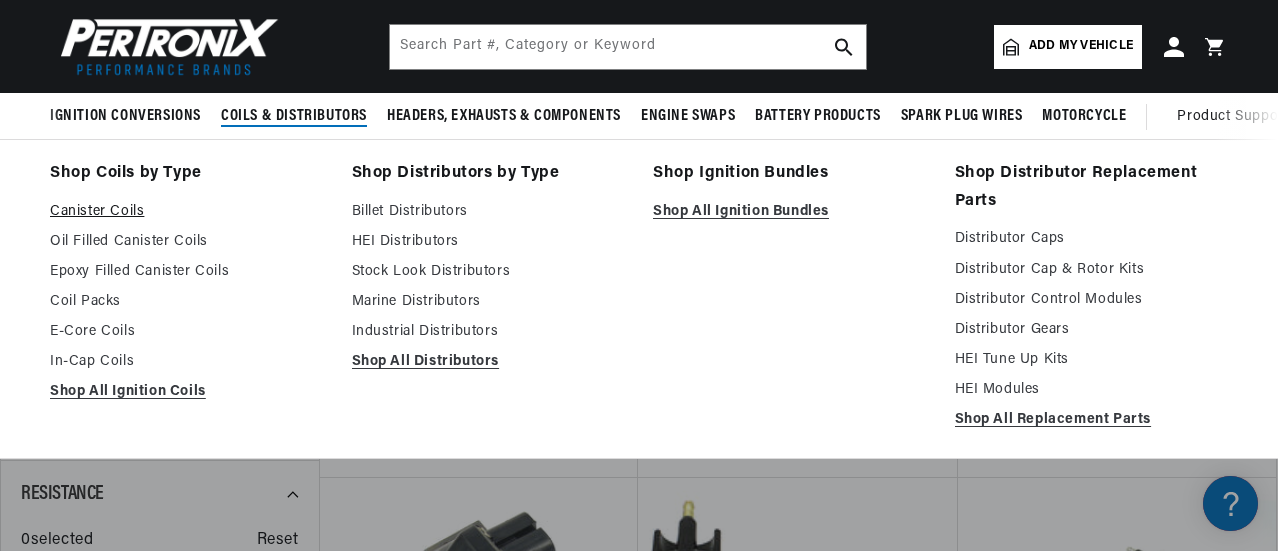 click on "Canister Coils" at bounding box center (187, 212) 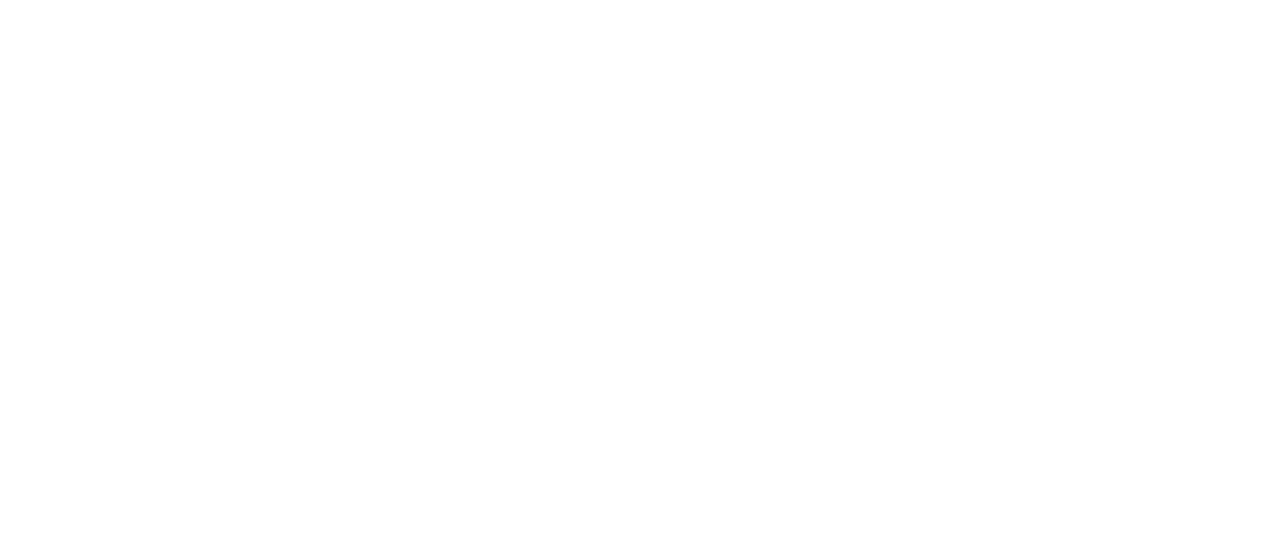 scroll, scrollTop: 0, scrollLeft: 0, axis: both 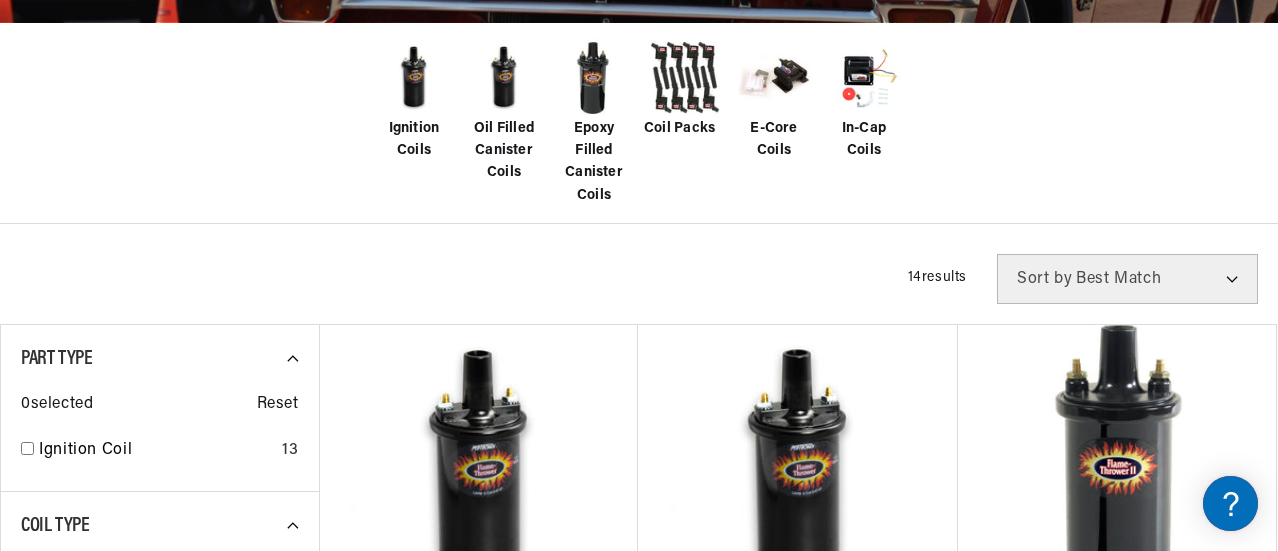 drag, startPoint x: 1278, startPoint y: 81, endPoint x: 1279, endPoint y: 183, distance: 102.0049 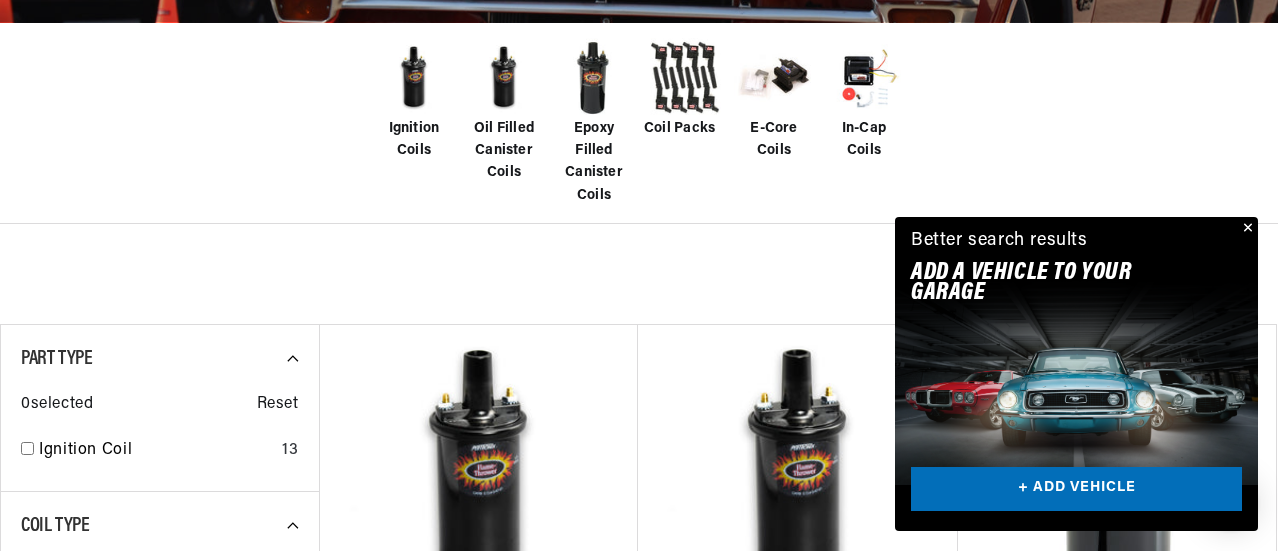 scroll, scrollTop: 0, scrollLeft: 0, axis: both 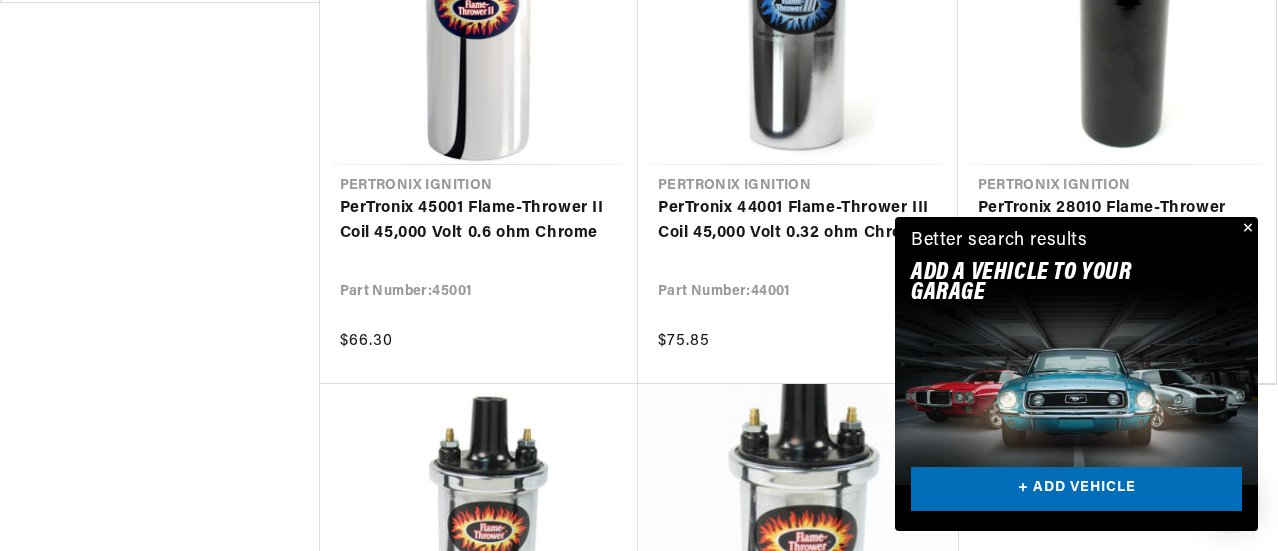 click at bounding box center (1246, 229) 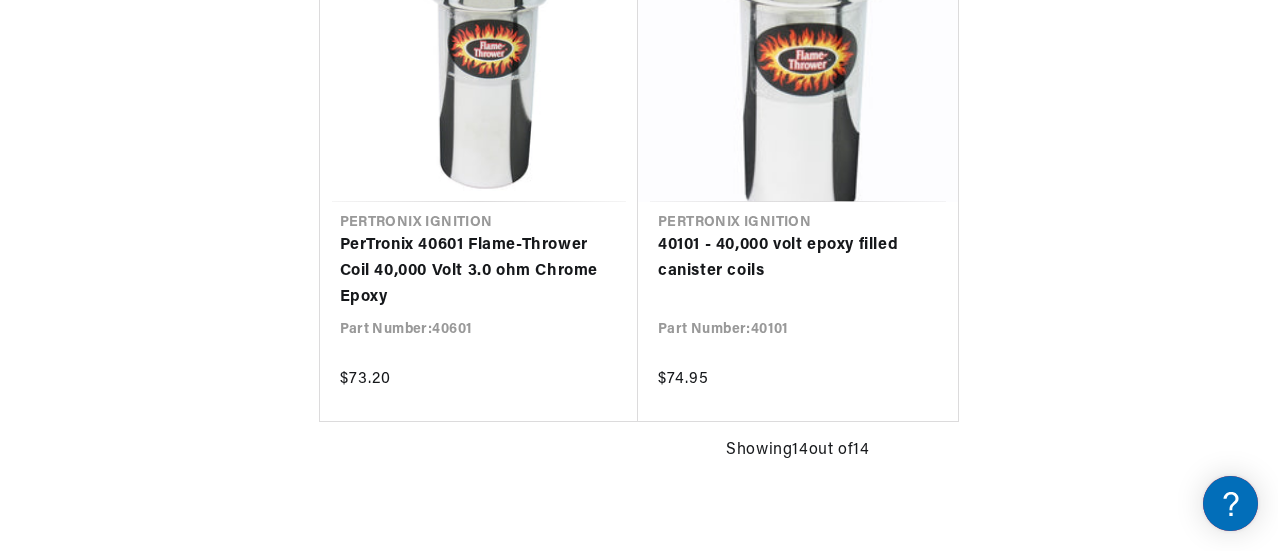 scroll, scrollTop: 2990, scrollLeft: 0, axis: vertical 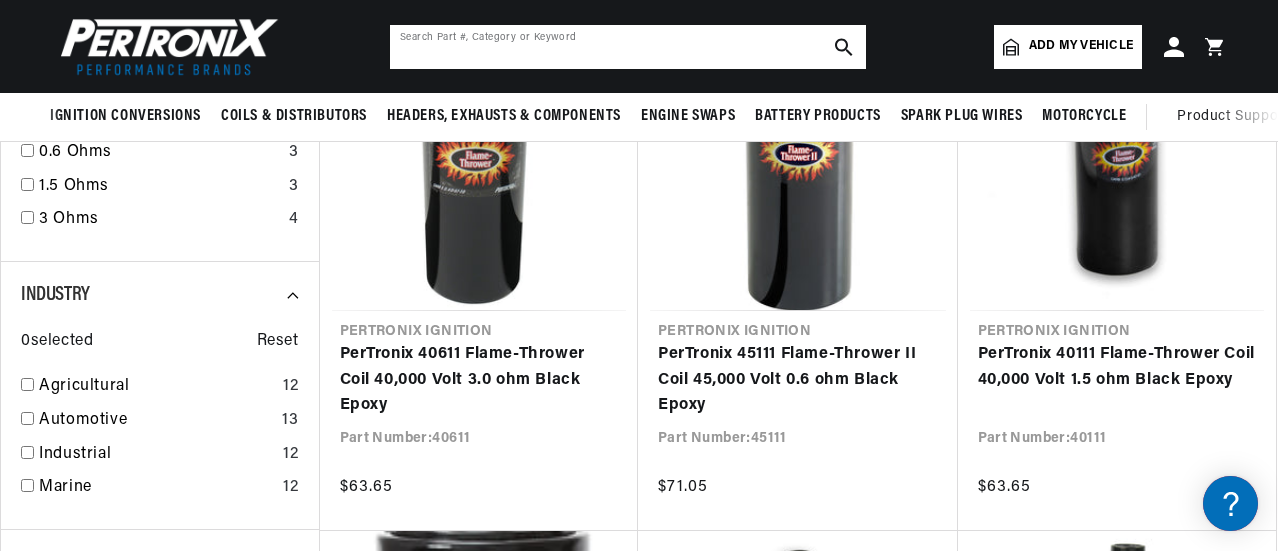 click at bounding box center (628, 47) 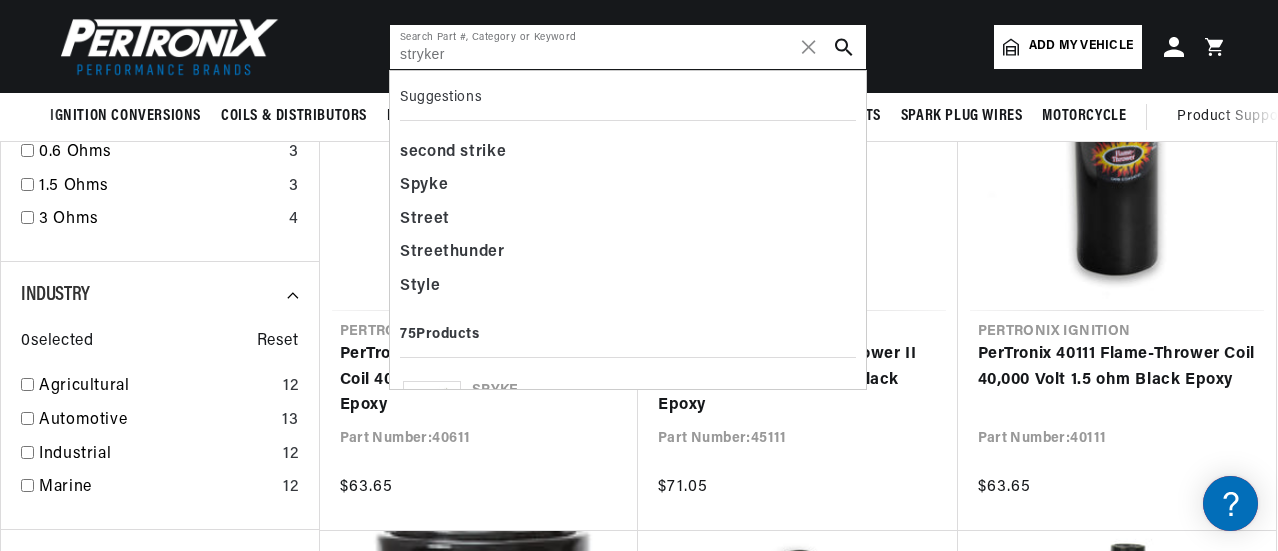 type on "stryker" 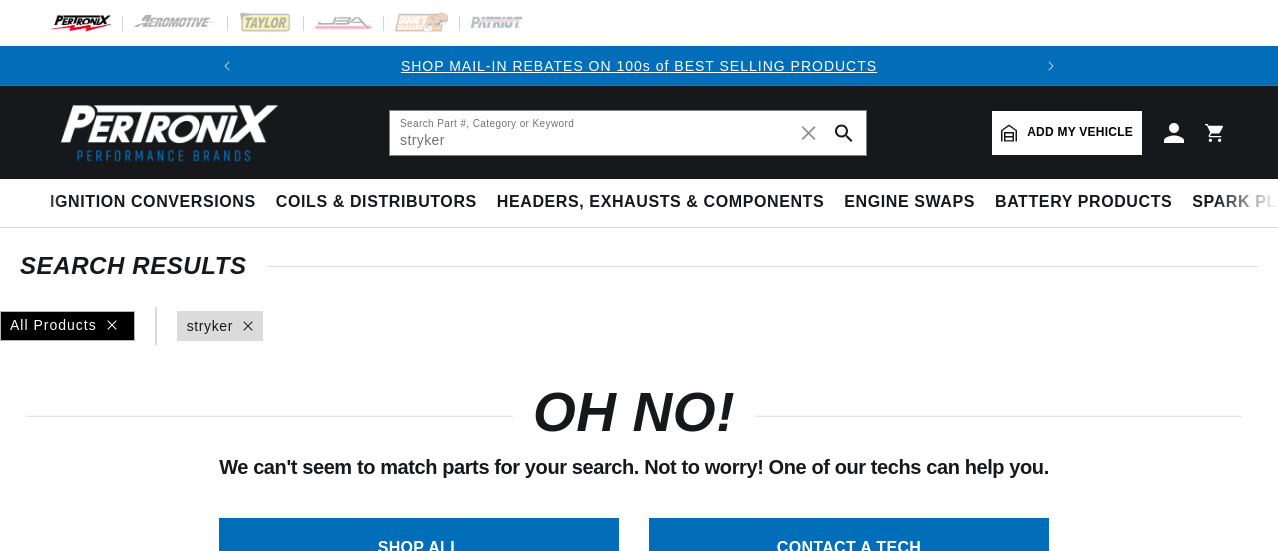 scroll, scrollTop: 0, scrollLeft: 0, axis: both 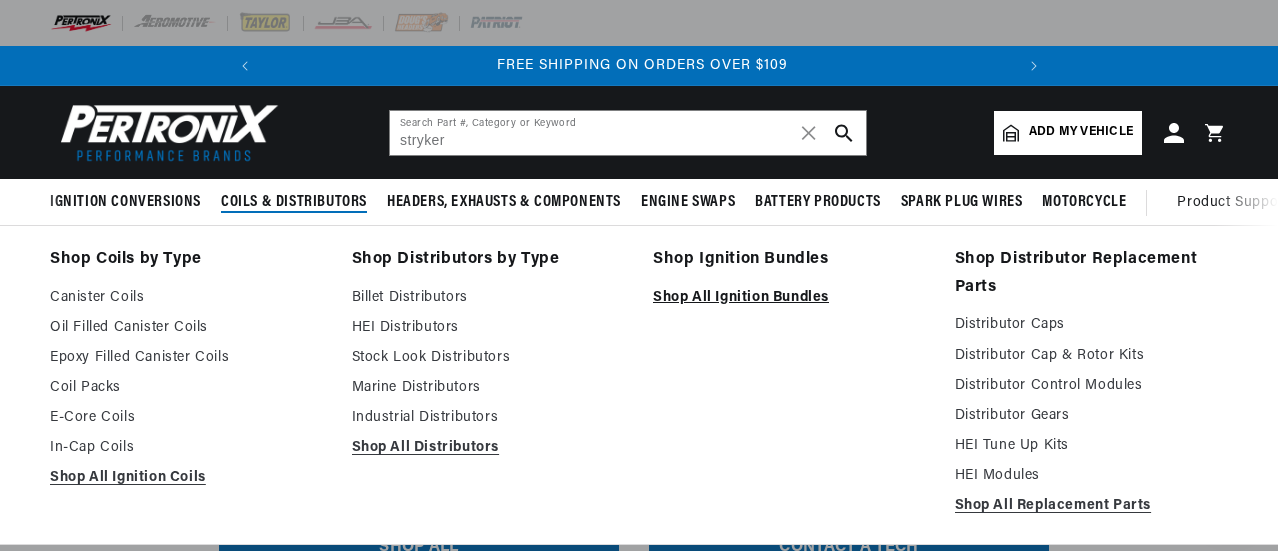 click on "Shop All Ignition Bundles" at bounding box center [790, 298] 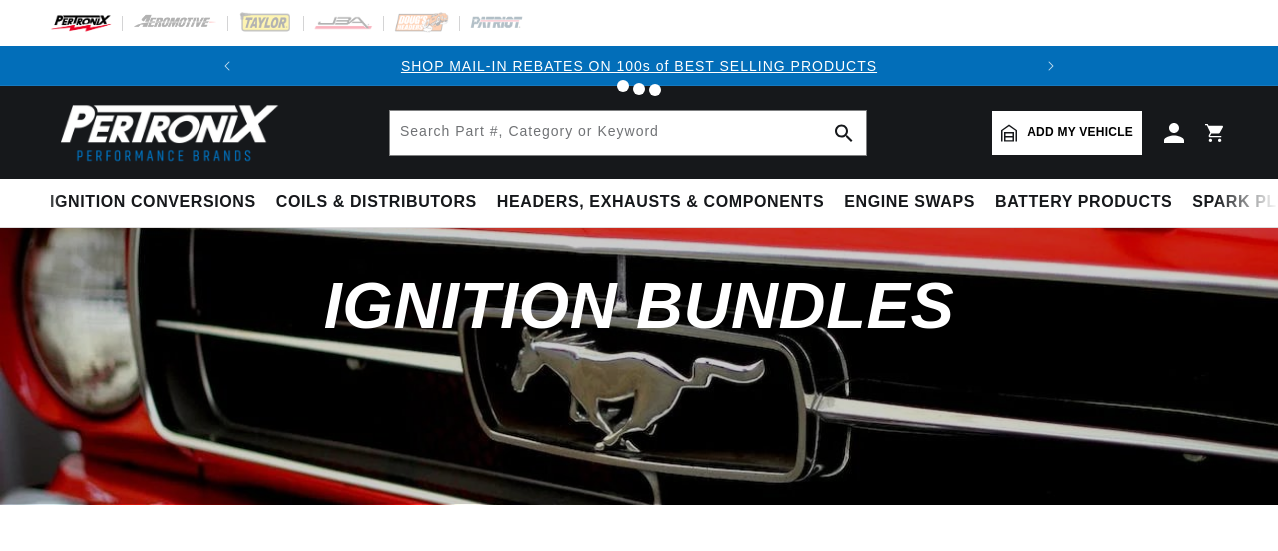 scroll, scrollTop: 0, scrollLeft: 0, axis: both 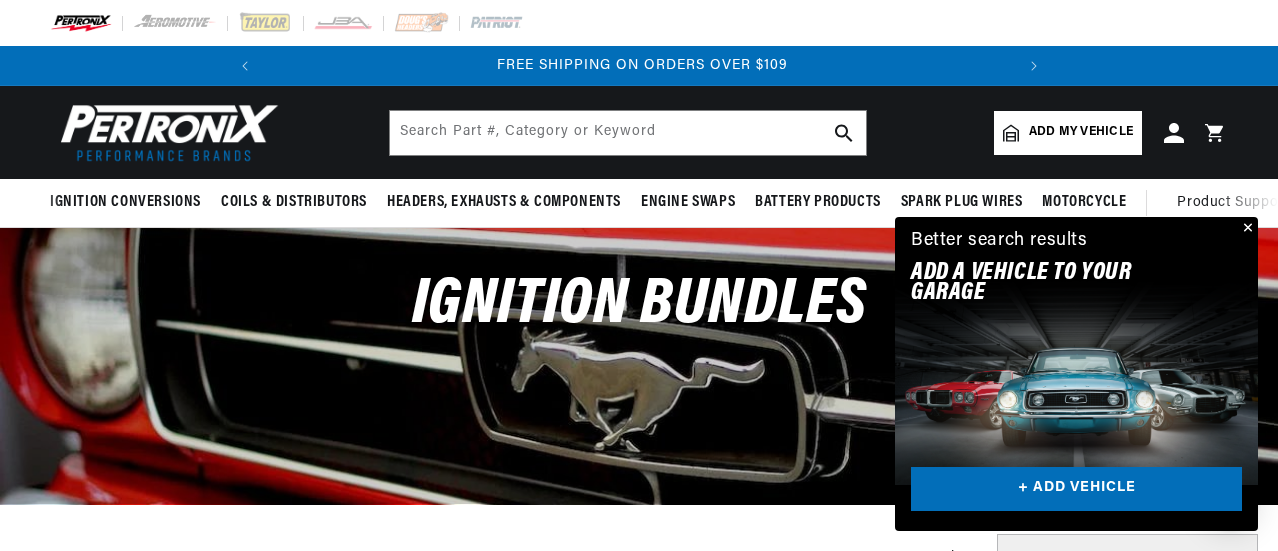 click at bounding box center [1246, 229] 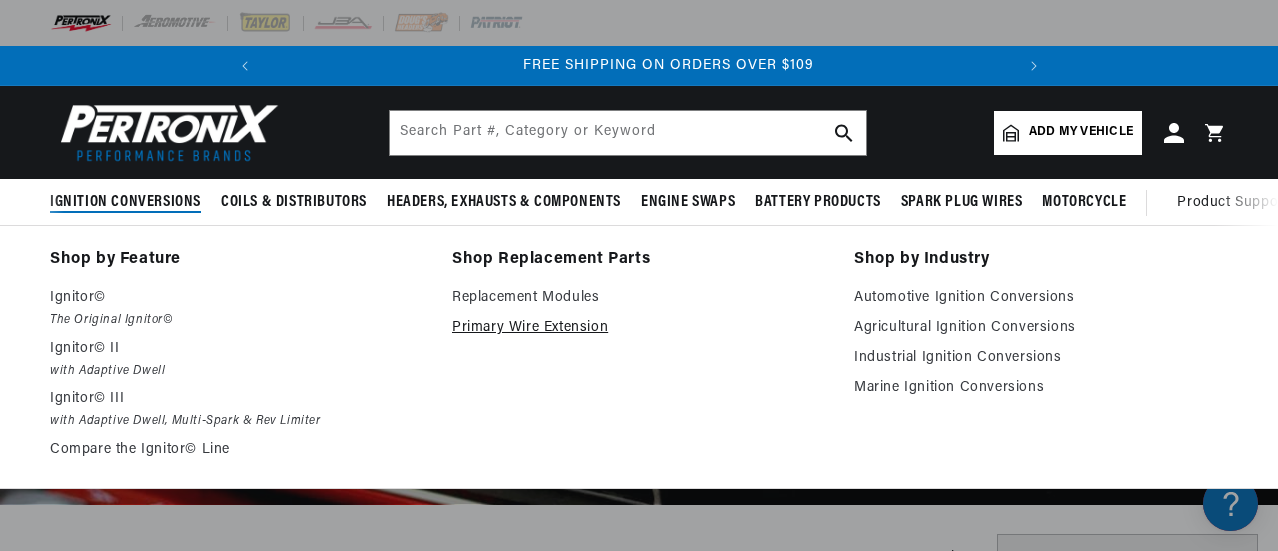 scroll, scrollTop: 0, scrollLeft: 746, axis: horizontal 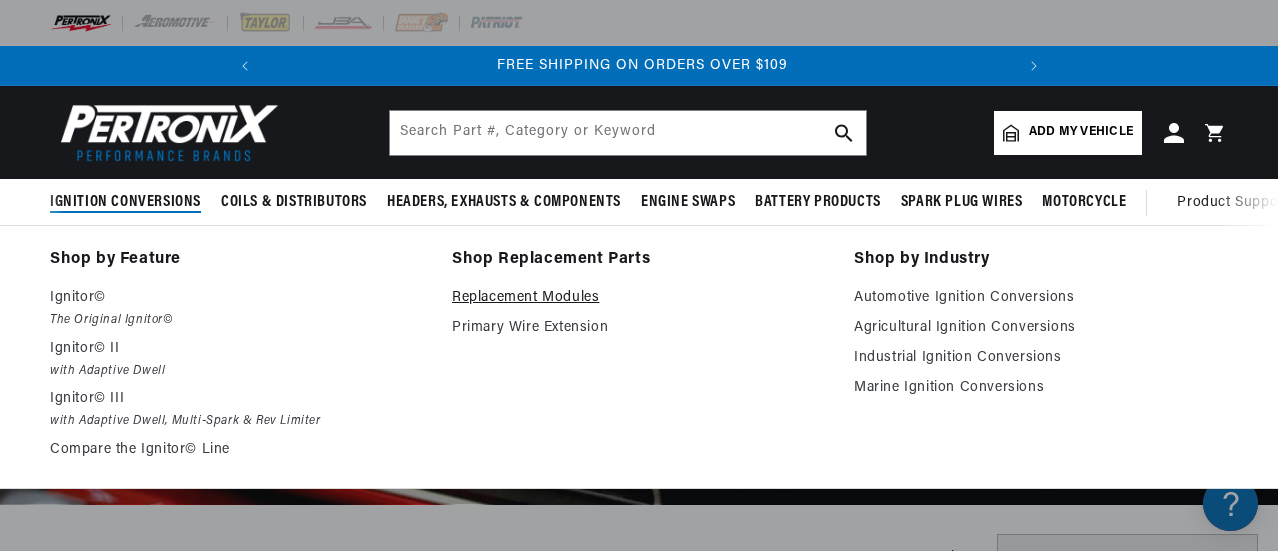 click on "Replacement Modules" at bounding box center [639, 298] 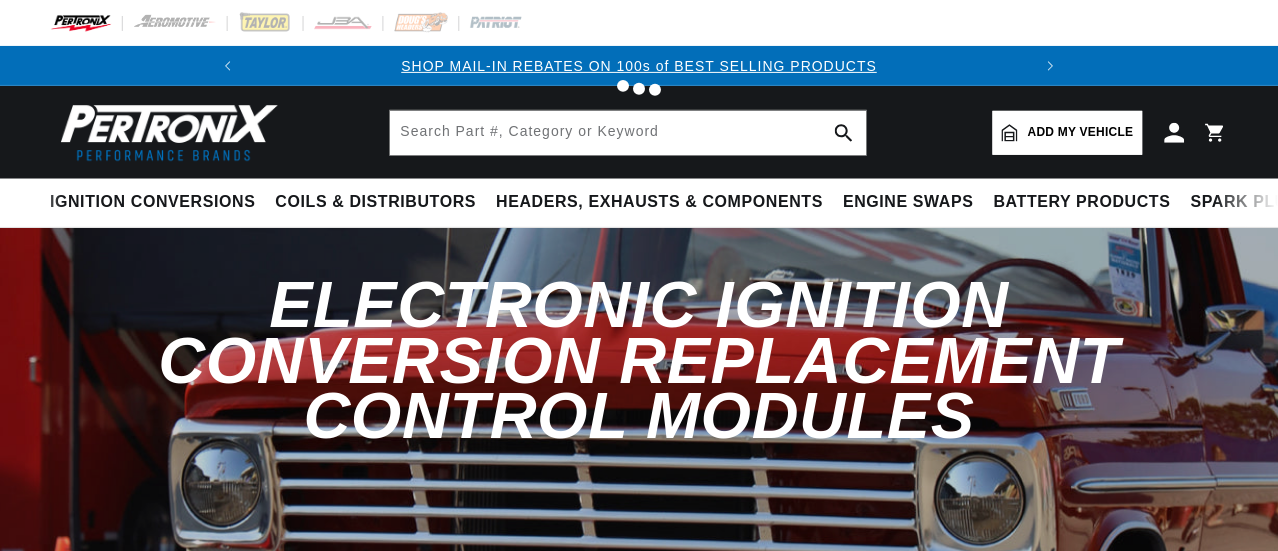 scroll, scrollTop: 0, scrollLeft: 0, axis: both 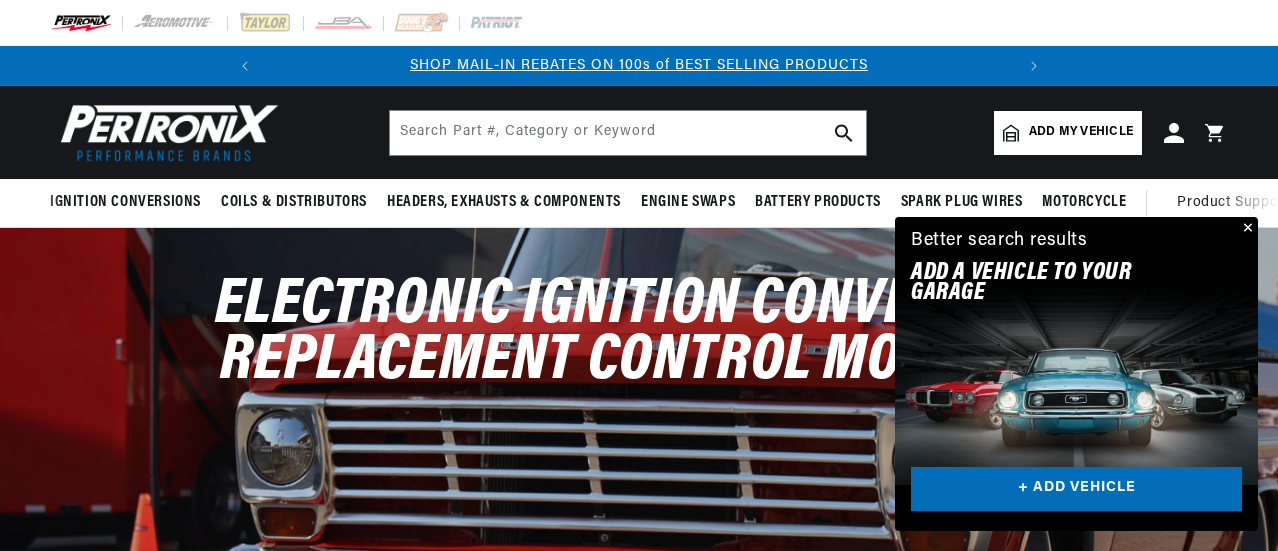 click at bounding box center [1246, 229] 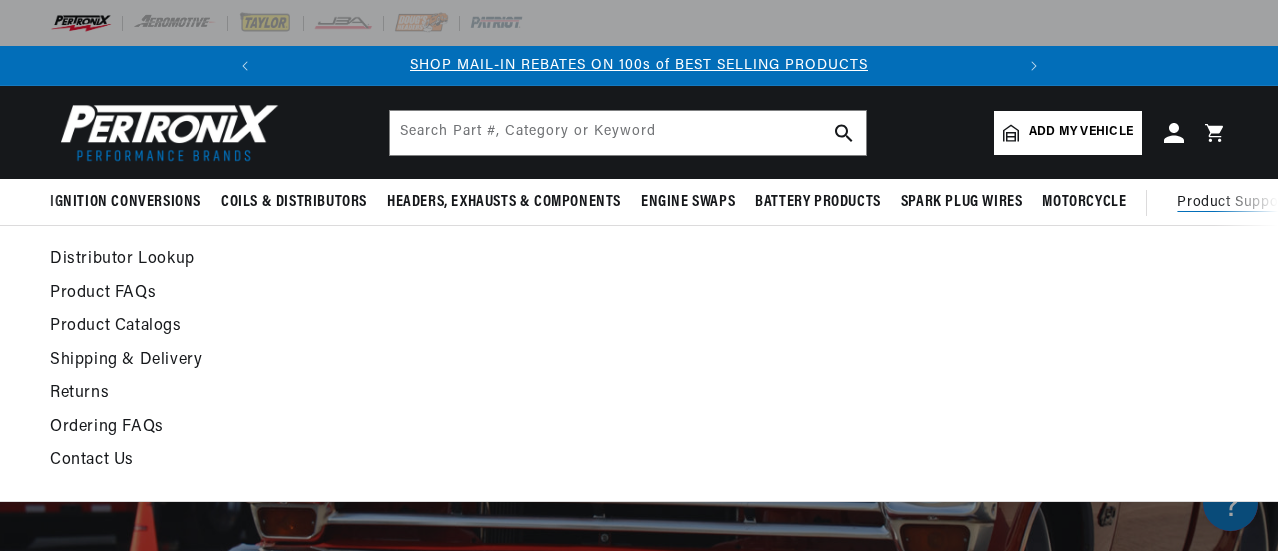 scroll, scrollTop: 40, scrollLeft: 0, axis: vertical 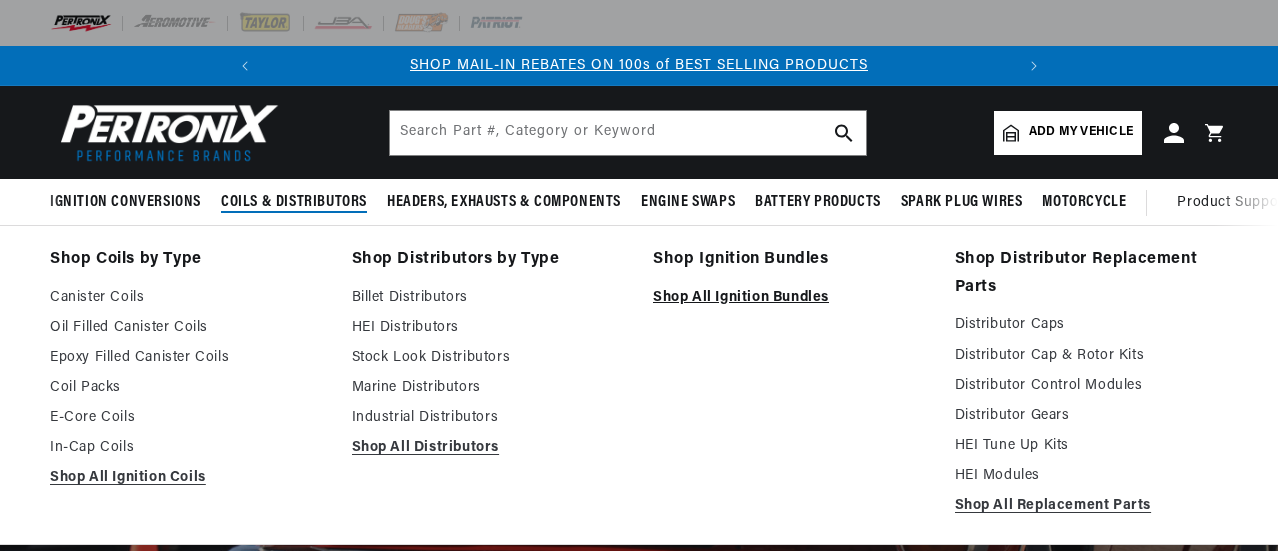 click on "Shop All Ignition Bundles" at bounding box center (790, 298) 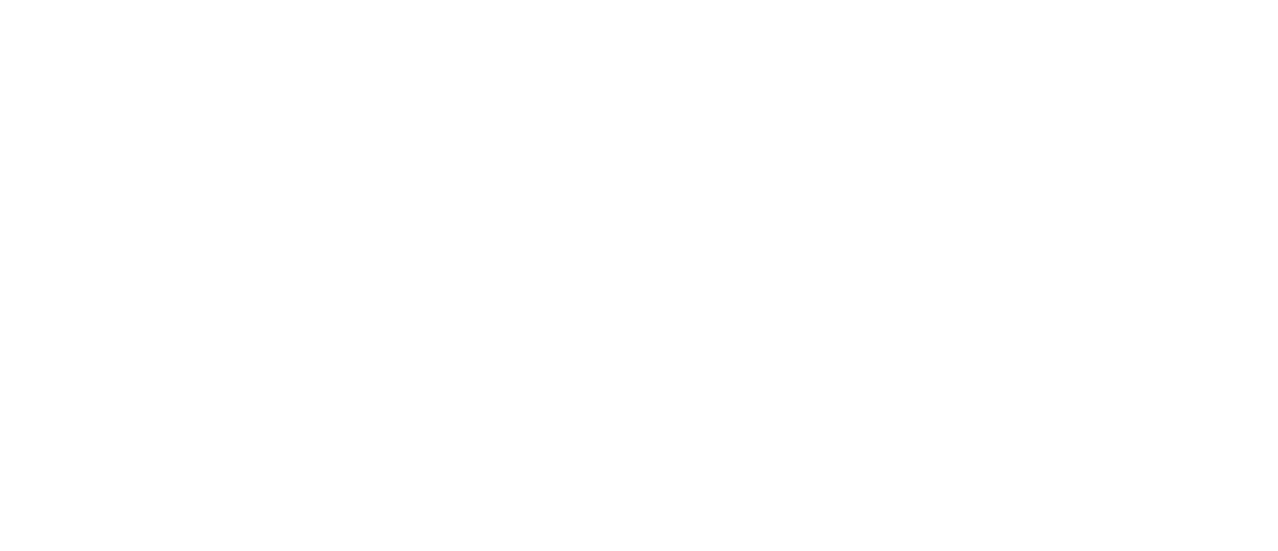 scroll, scrollTop: 0, scrollLeft: 0, axis: both 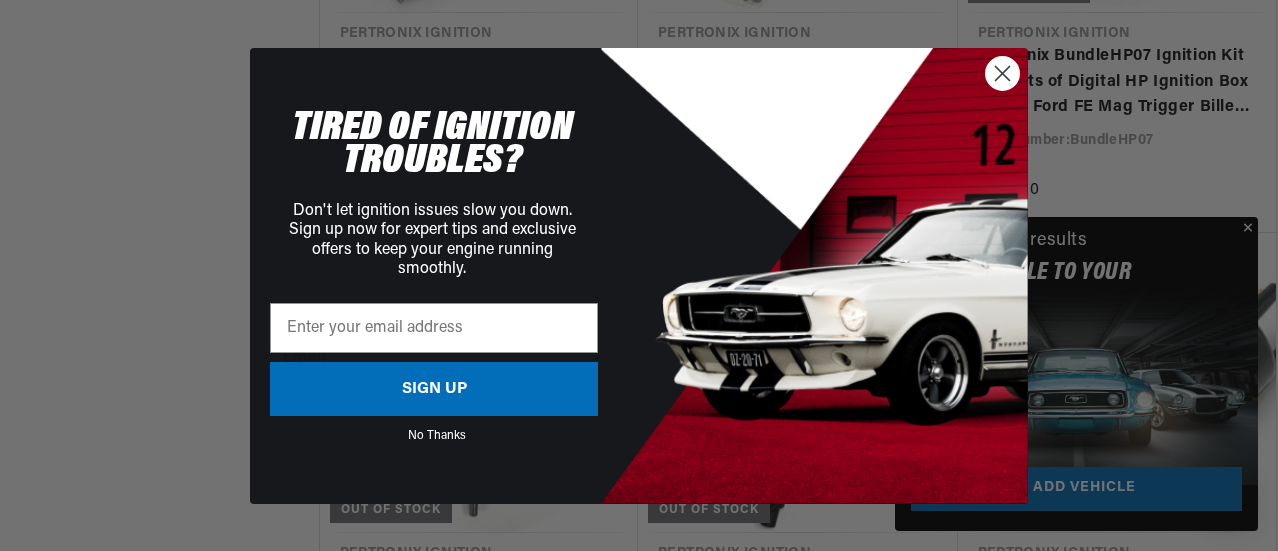 drag, startPoint x: 1279, startPoint y: 104, endPoint x: 1211, endPoint y: 71, distance: 75.58439 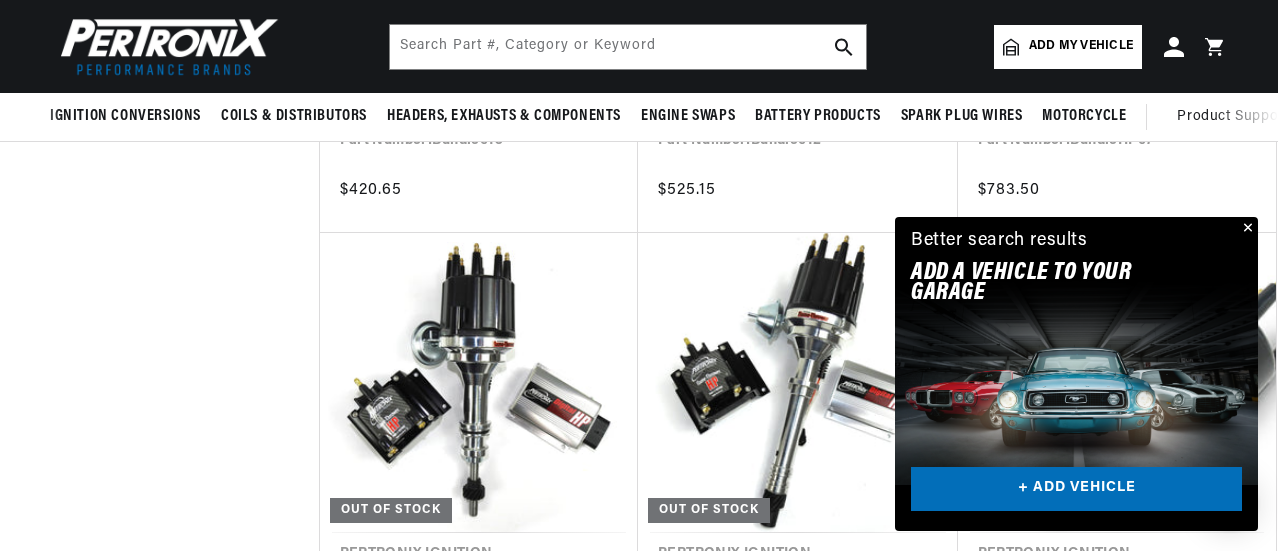 scroll, scrollTop: 336, scrollLeft: 0, axis: vertical 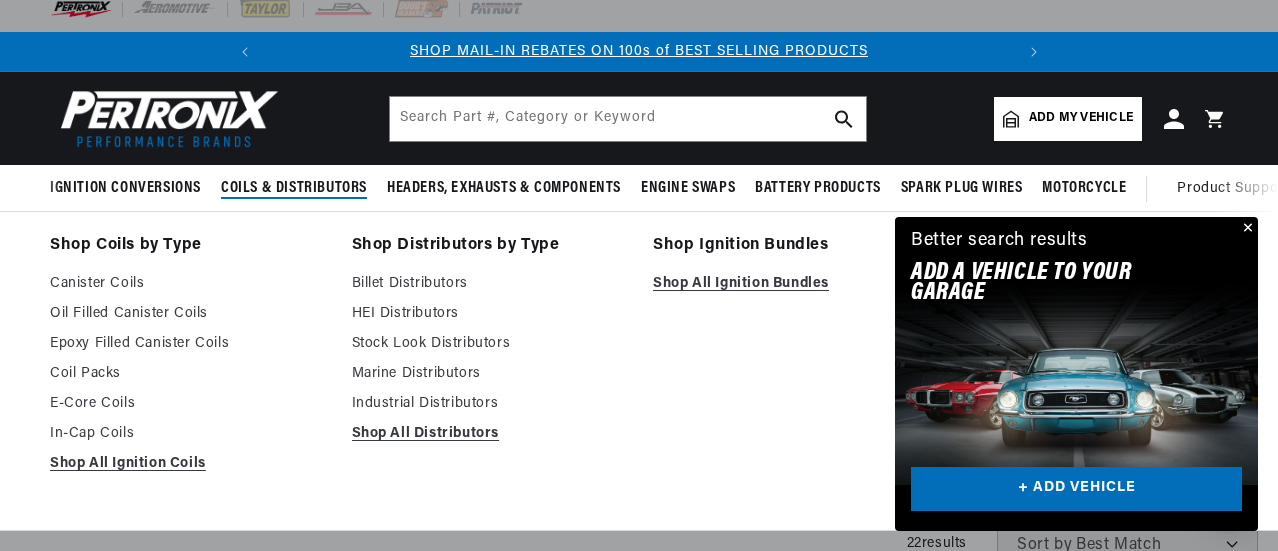 click on "Coils & Distributors" at bounding box center (294, 188) 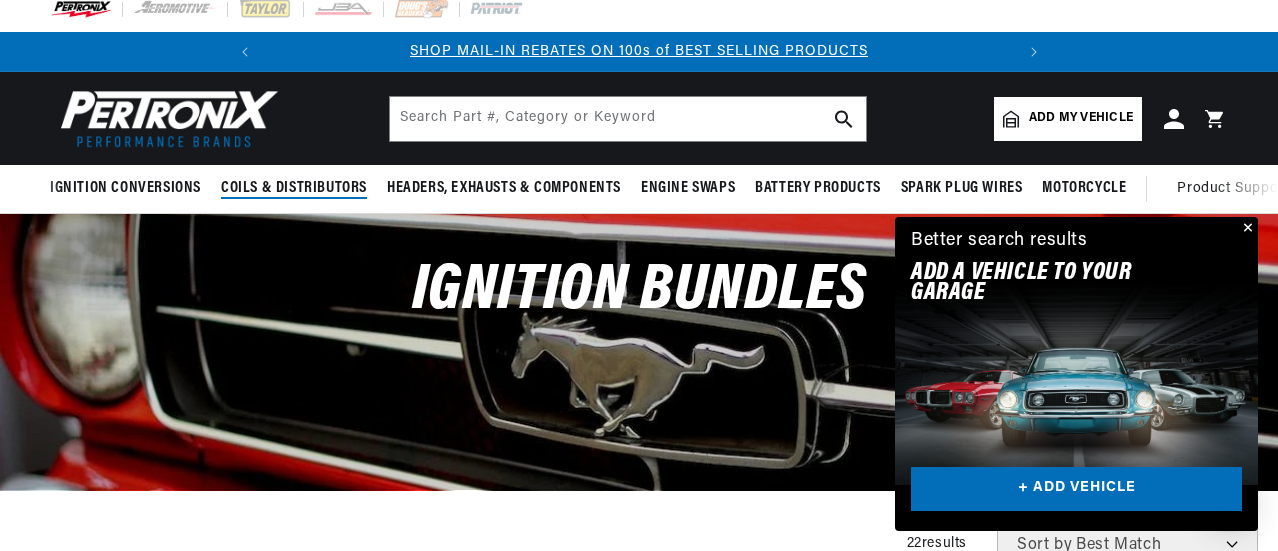 click on "Coils & Distributors" at bounding box center [294, 188] 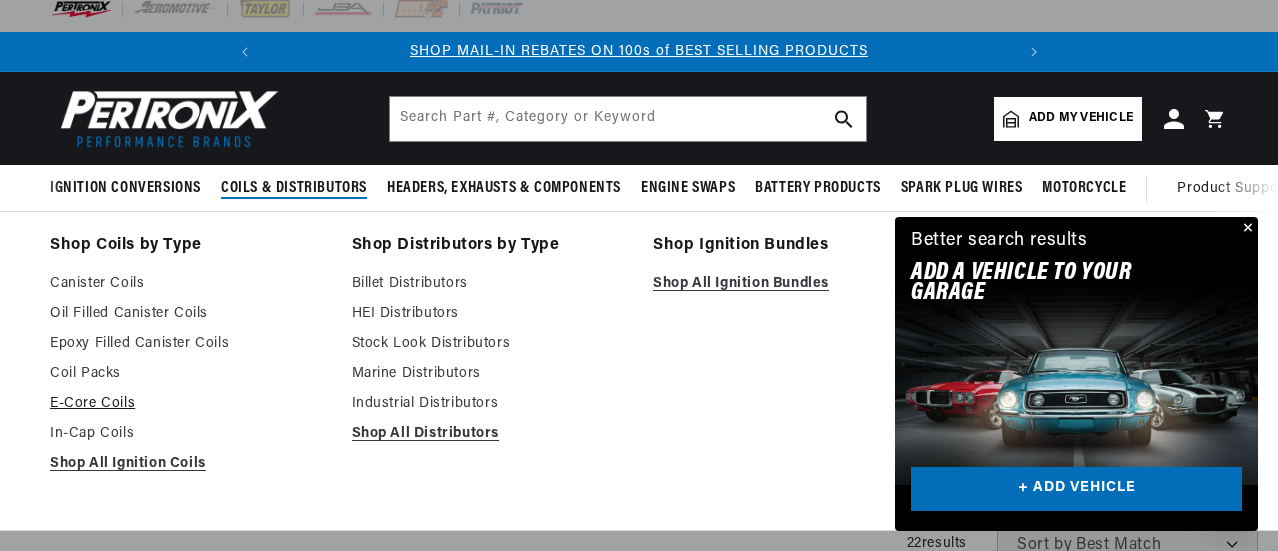 click on "E-Core Coils" at bounding box center [187, 404] 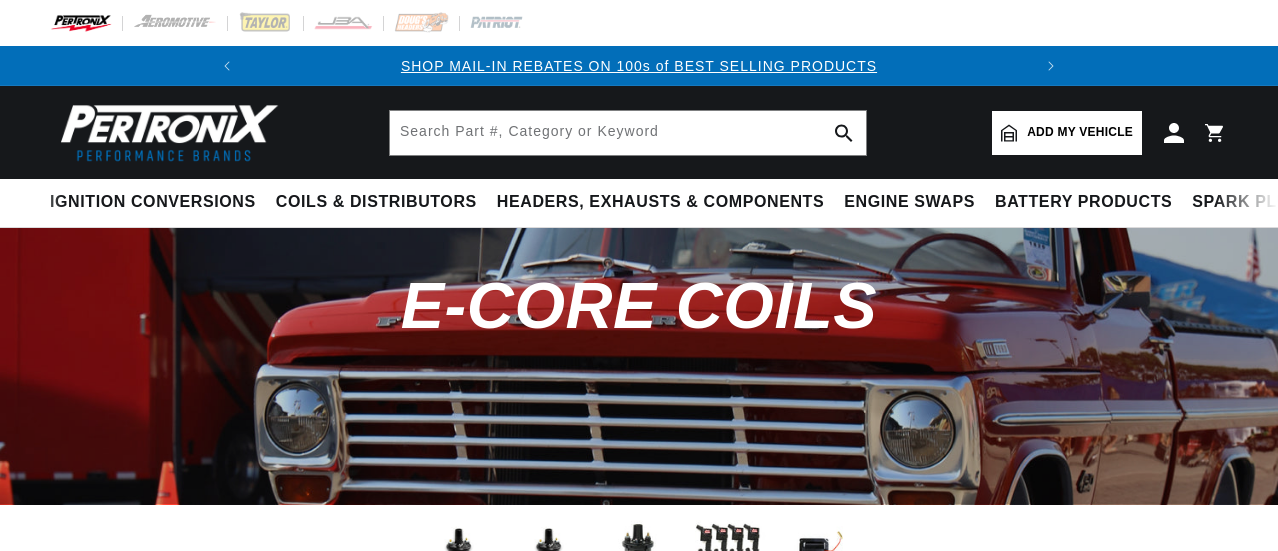 scroll, scrollTop: 0, scrollLeft: 0, axis: both 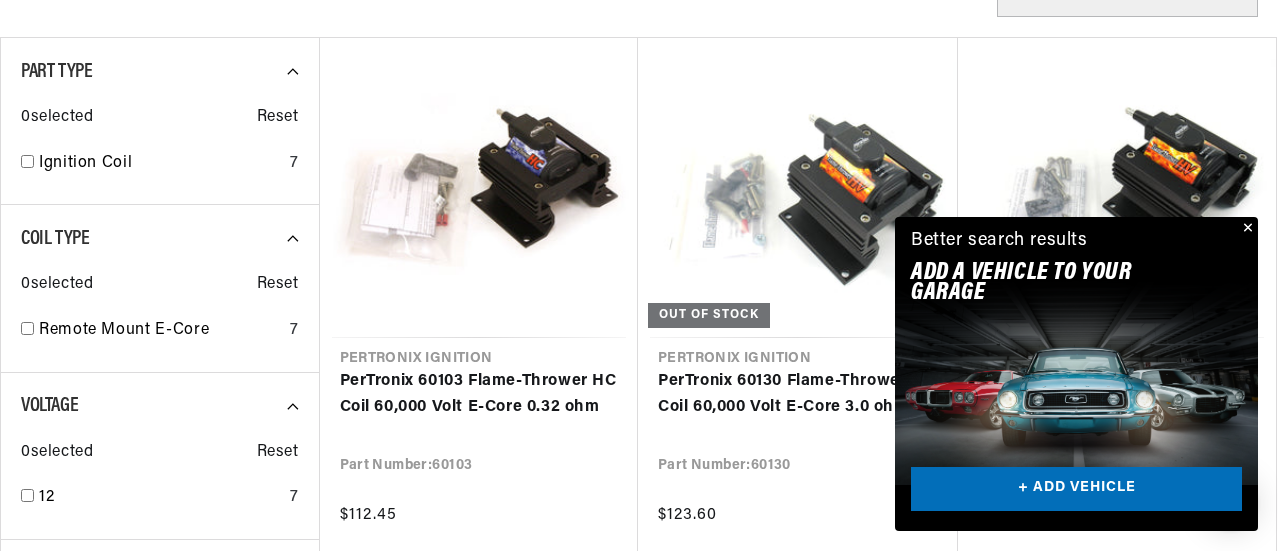 click at bounding box center (1246, 229) 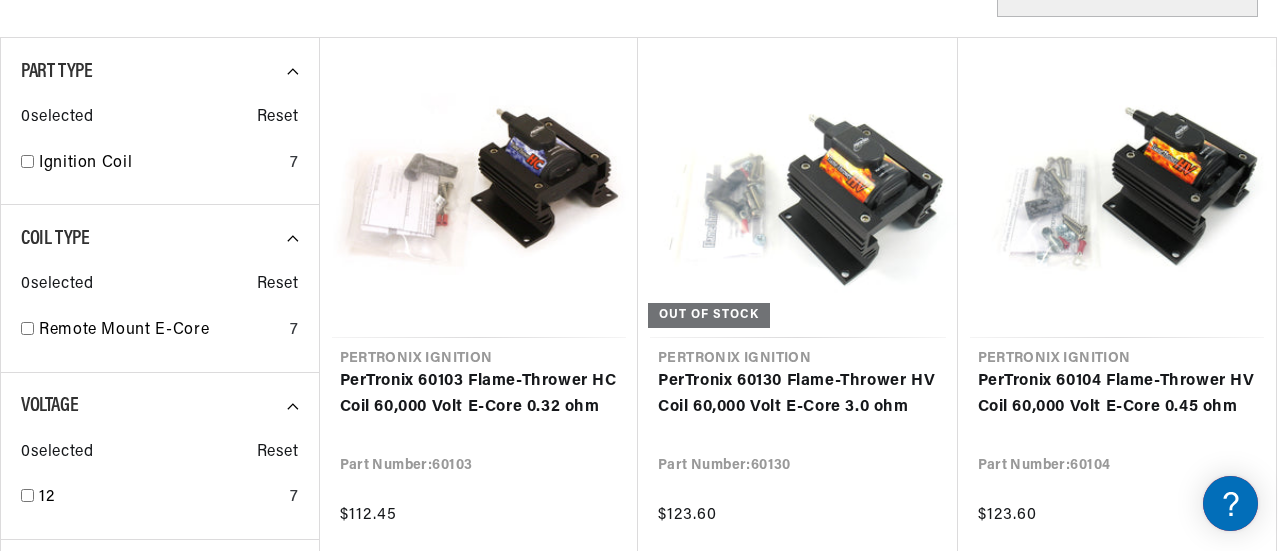scroll, scrollTop: 0, scrollLeft: 746, axis: horizontal 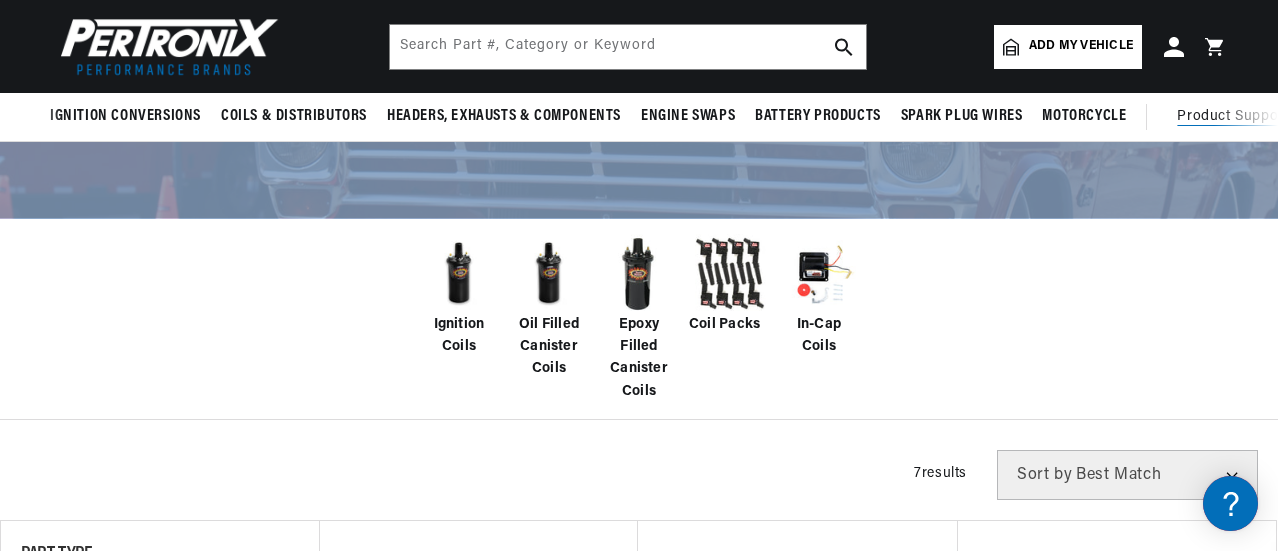 drag, startPoint x: 1277, startPoint y: 19, endPoint x: 1271, endPoint y: 98, distance: 79.22752 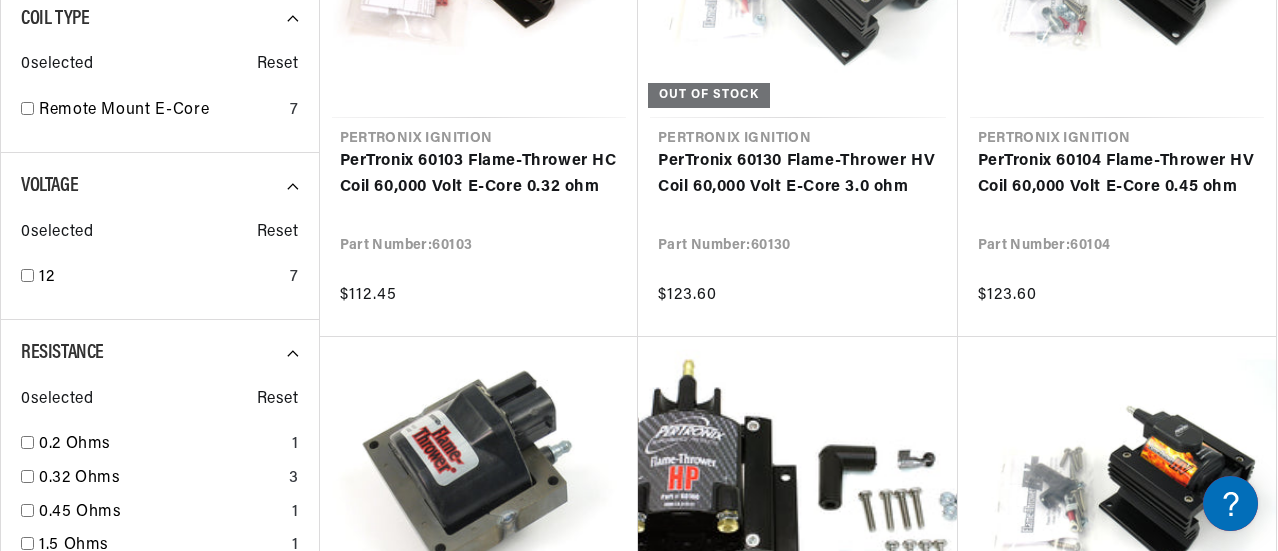 scroll, scrollTop: 1054, scrollLeft: 0, axis: vertical 